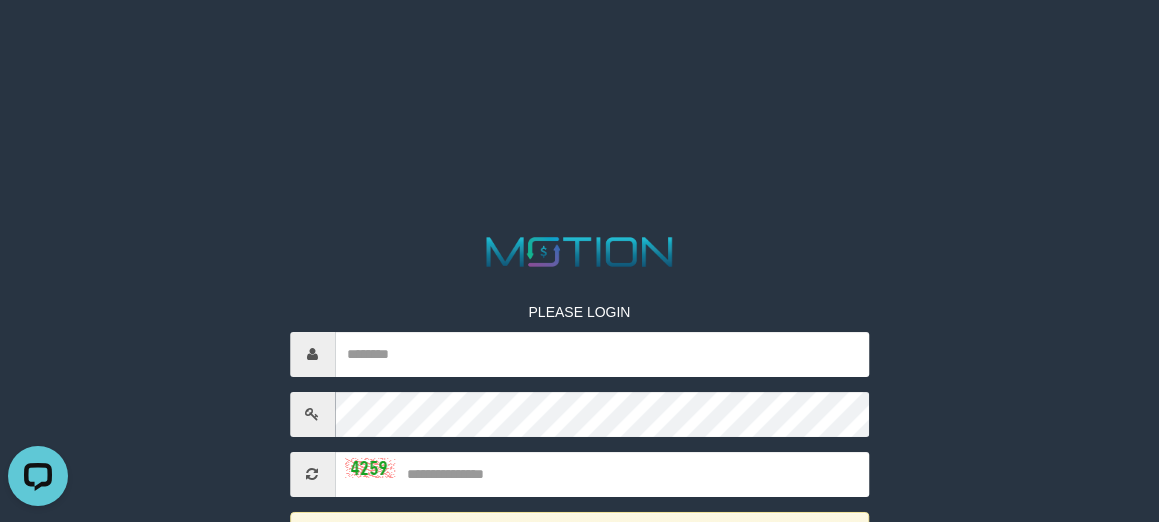 scroll, scrollTop: 0, scrollLeft: 0, axis: both 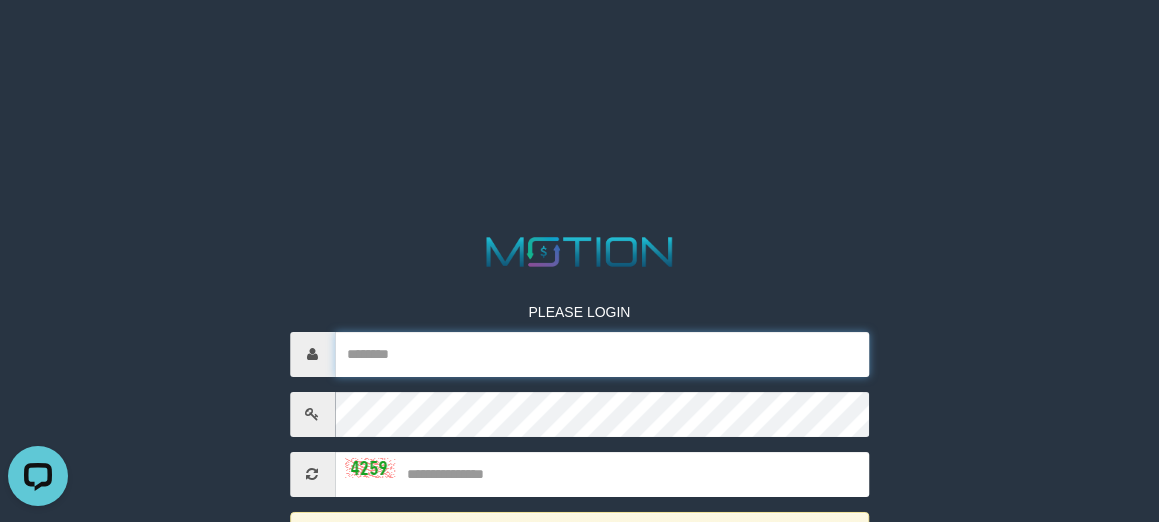 type on "*********" 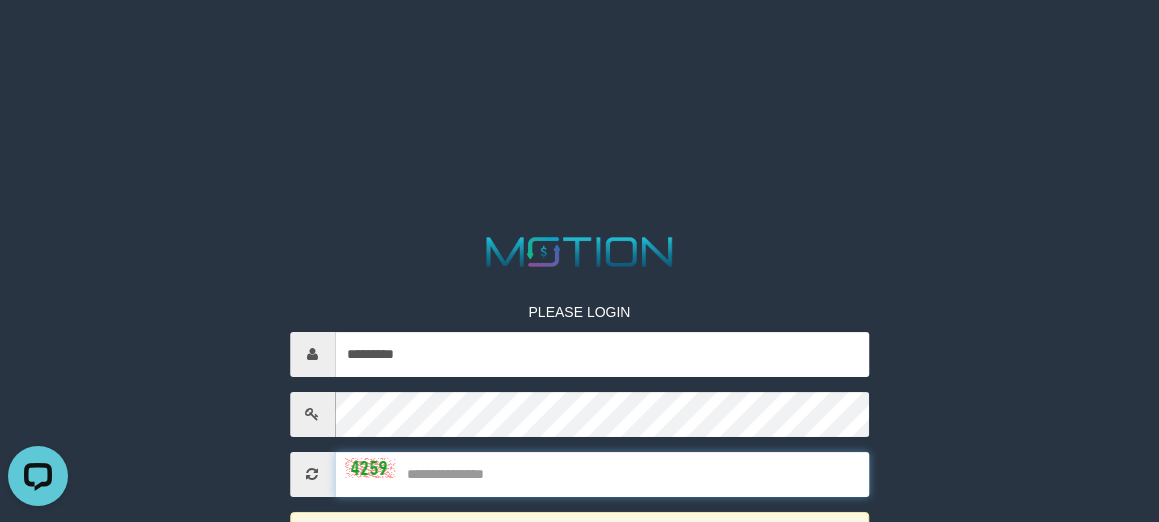 click at bounding box center (602, 474) 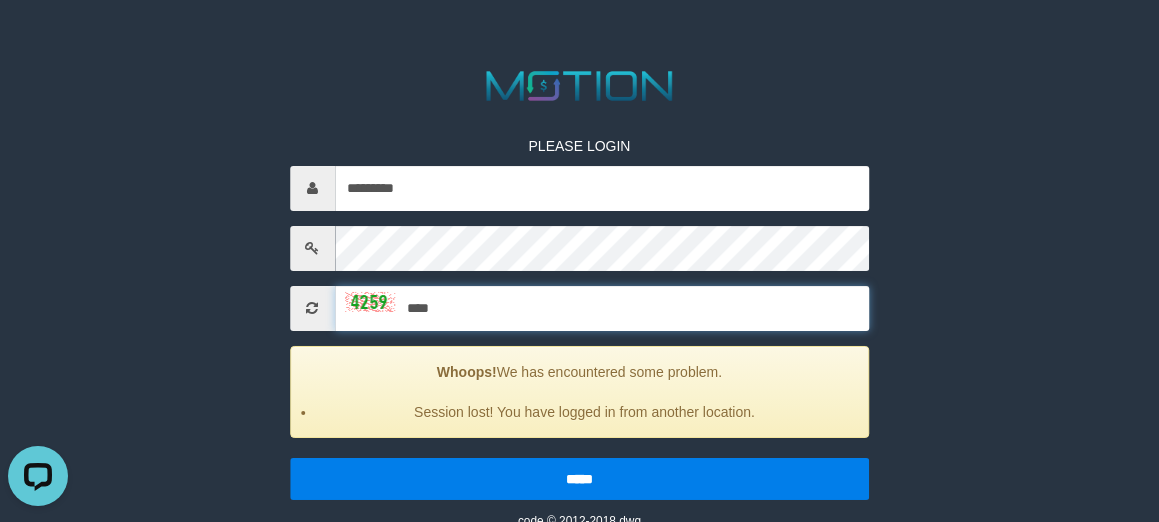 scroll, scrollTop: 174, scrollLeft: 0, axis: vertical 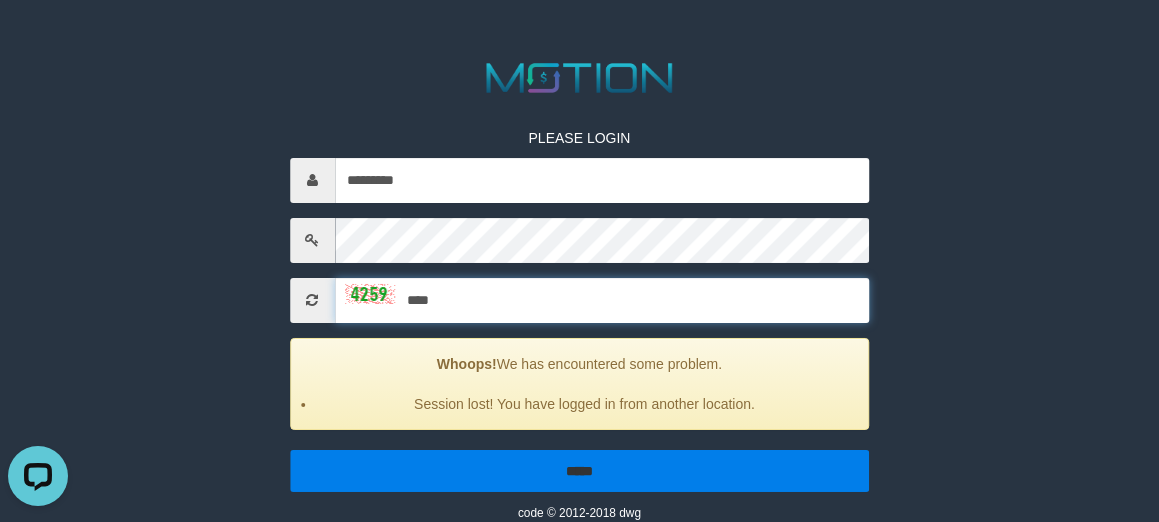 type on "****" 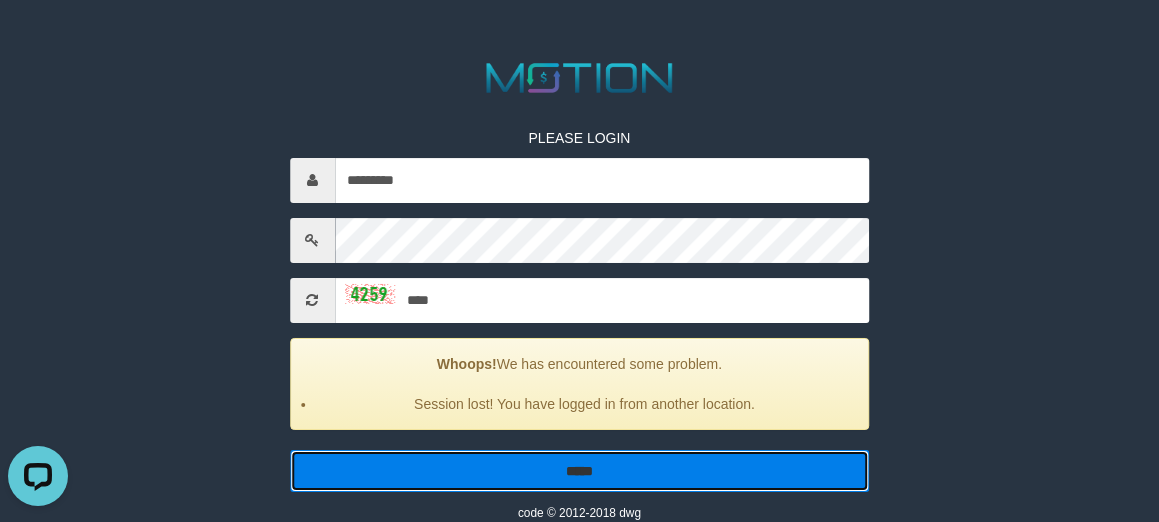 click on "*****" at bounding box center [580, 471] 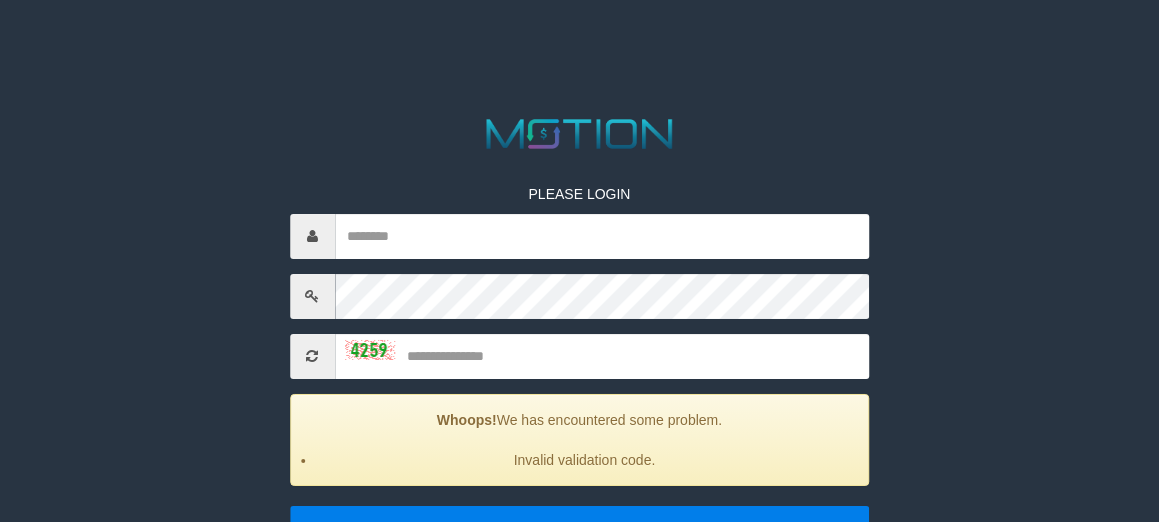 scroll, scrollTop: 167, scrollLeft: 0, axis: vertical 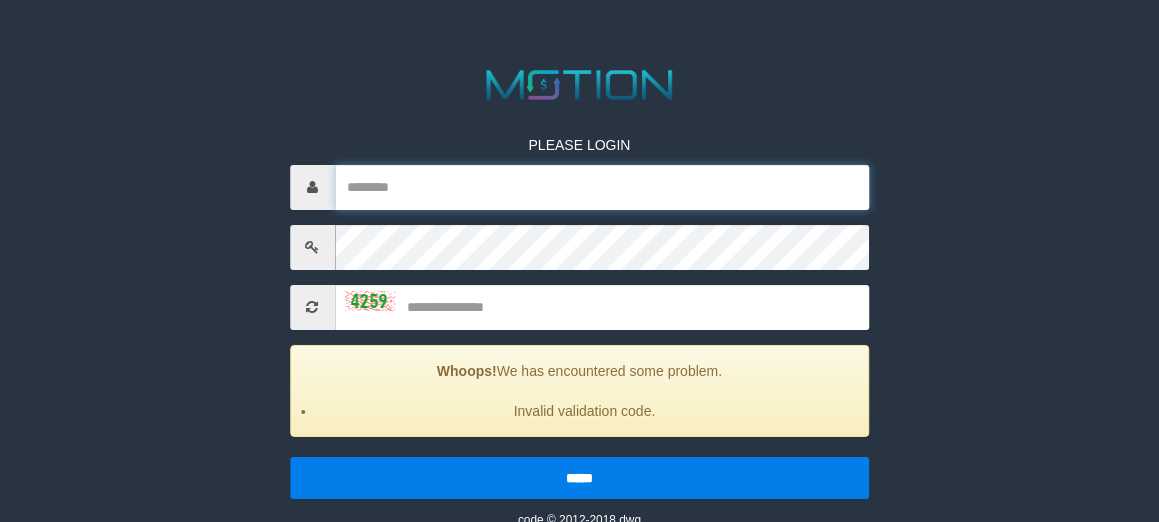 type on "*********" 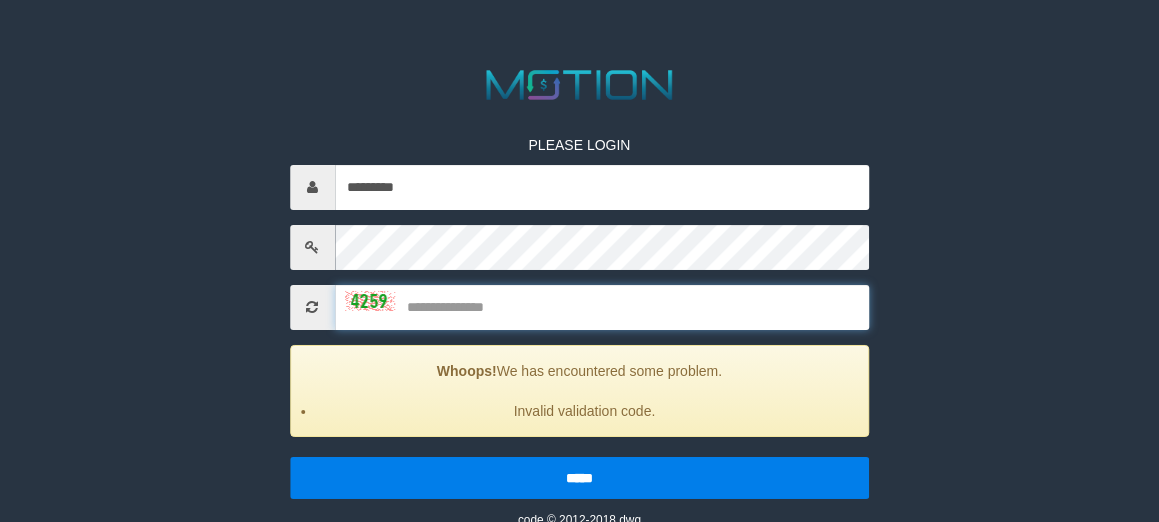 click at bounding box center [602, 307] 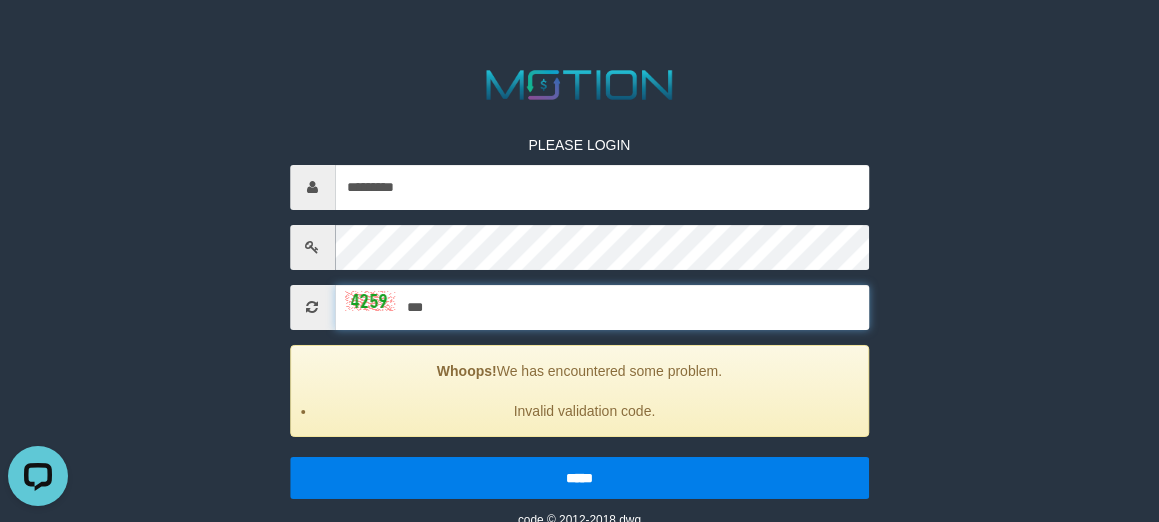 scroll, scrollTop: 0, scrollLeft: 0, axis: both 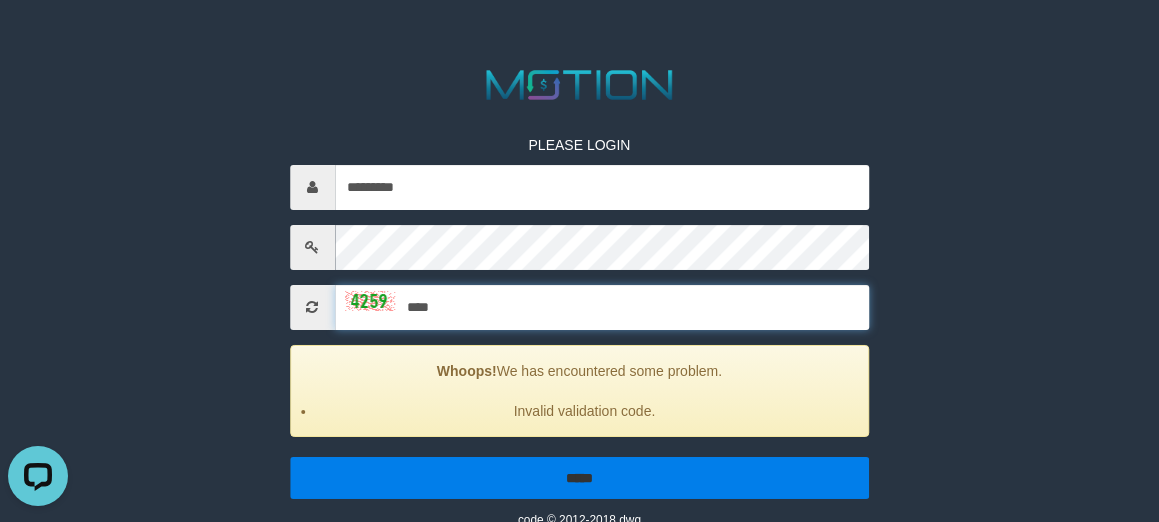 type on "****" 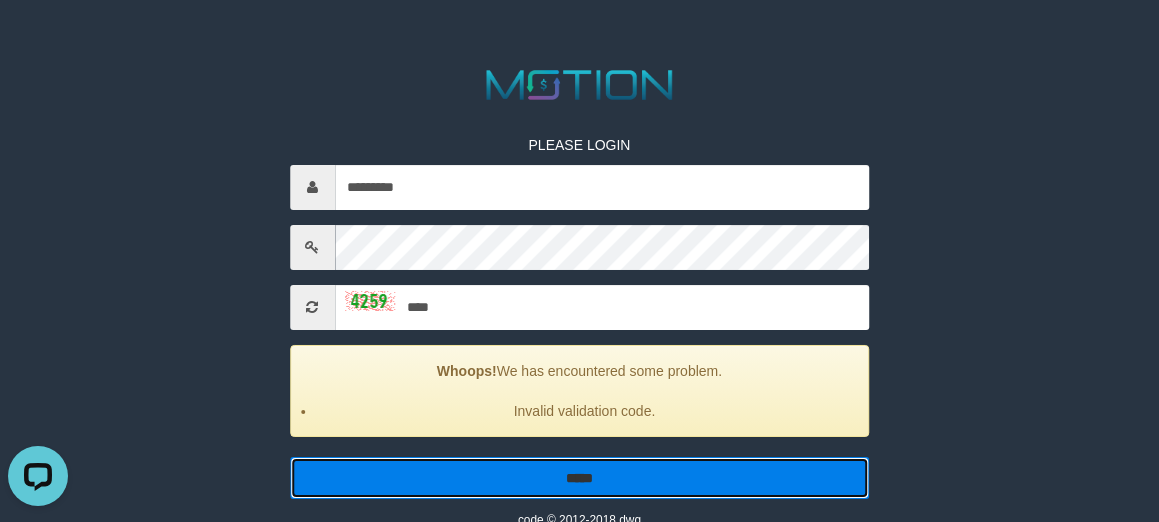 click on "*****" at bounding box center (580, 478) 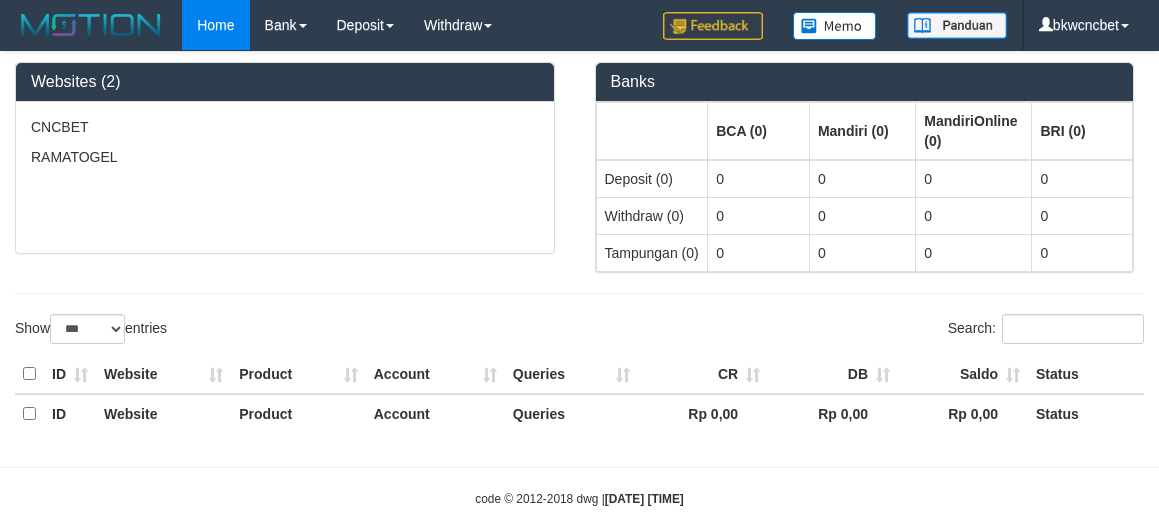 select on "***" 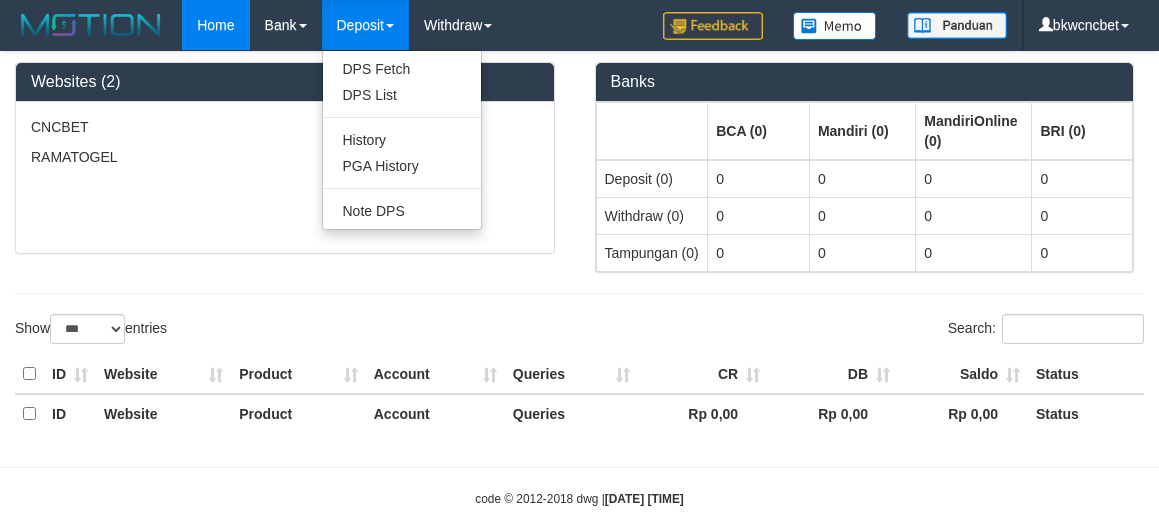 click on "Deposit" at bounding box center [365, 25] 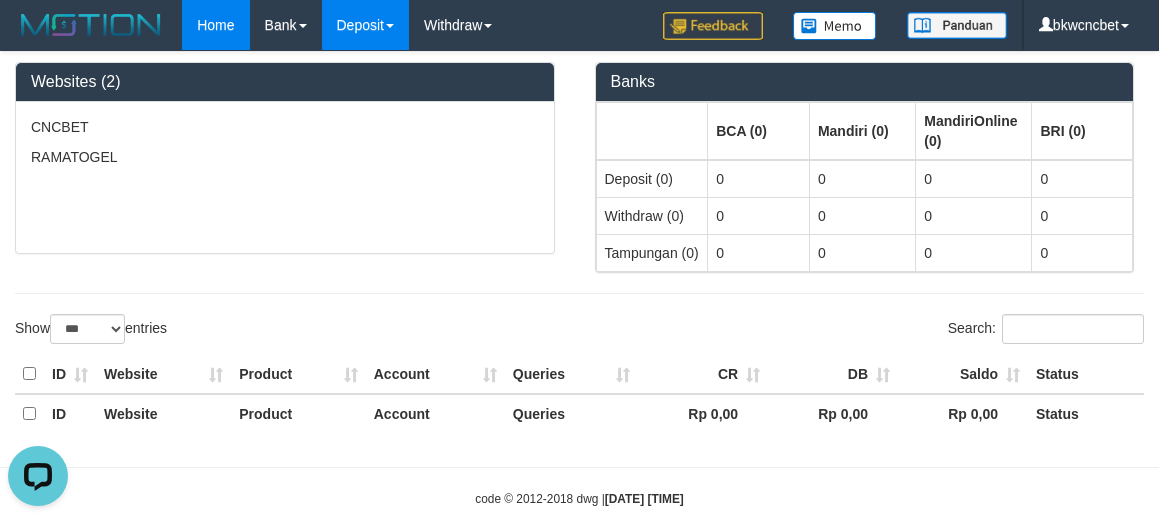 scroll, scrollTop: 0, scrollLeft: 0, axis: both 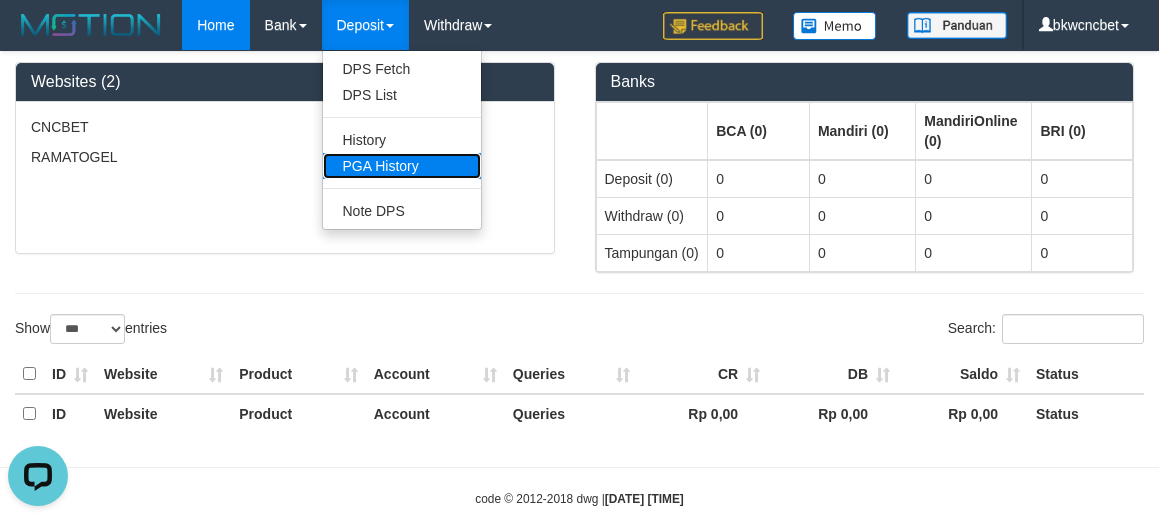 click on "PGA History" at bounding box center [402, 166] 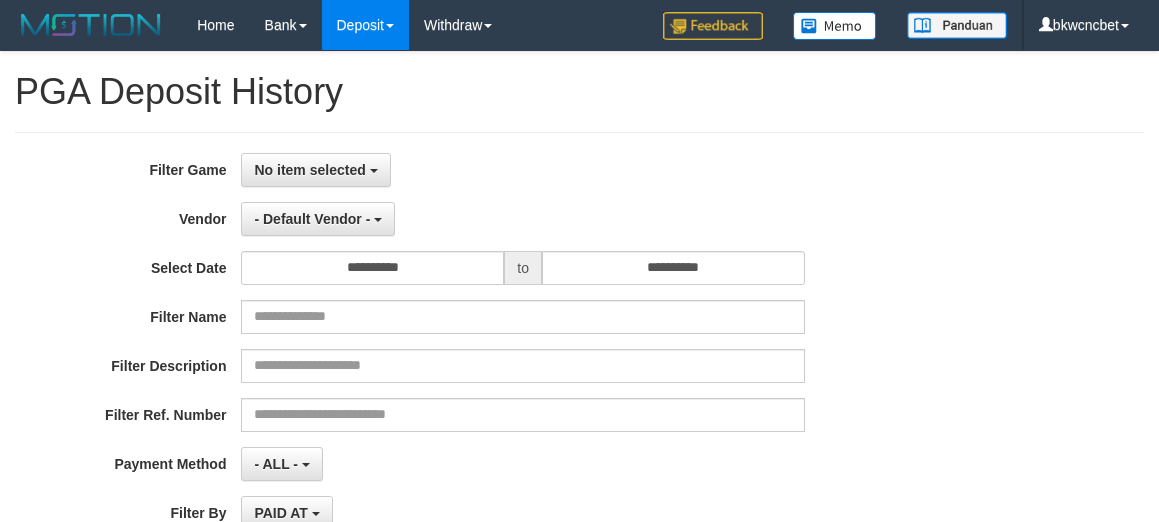 select 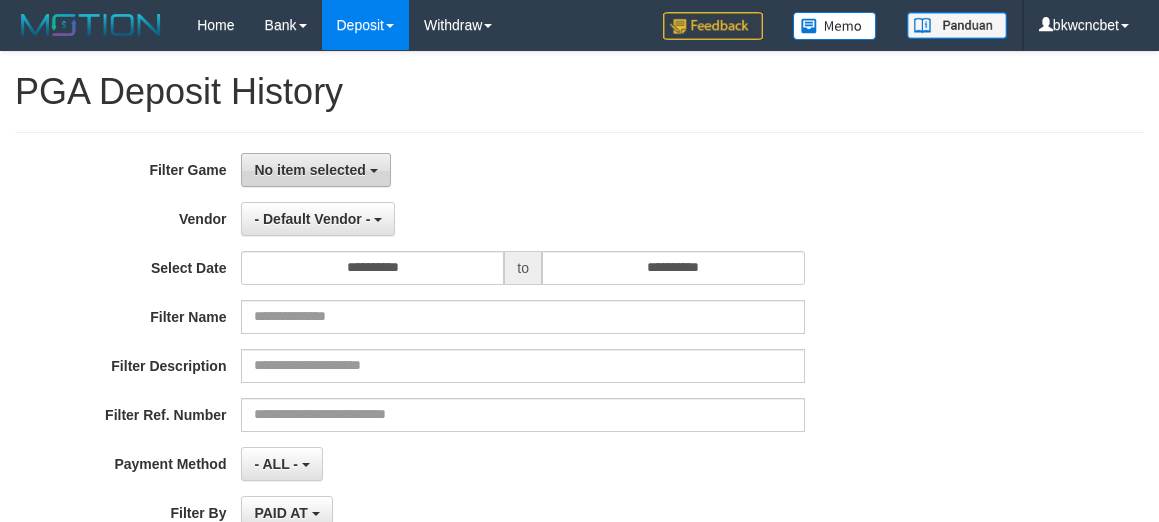 click on "No item selected" at bounding box center (309, 170) 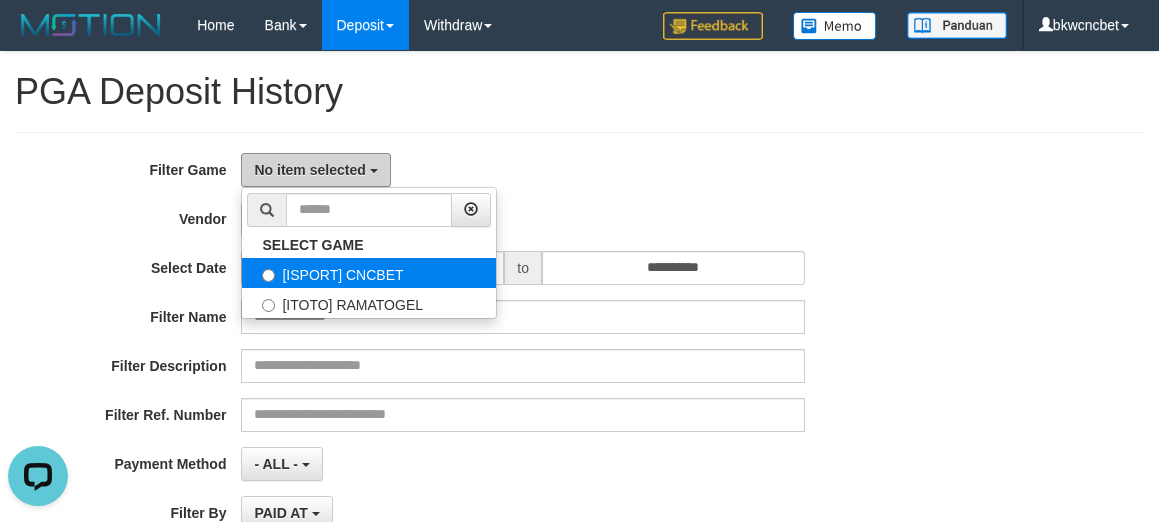 scroll, scrollTop: 0, scrollLeft: 0, axis: both 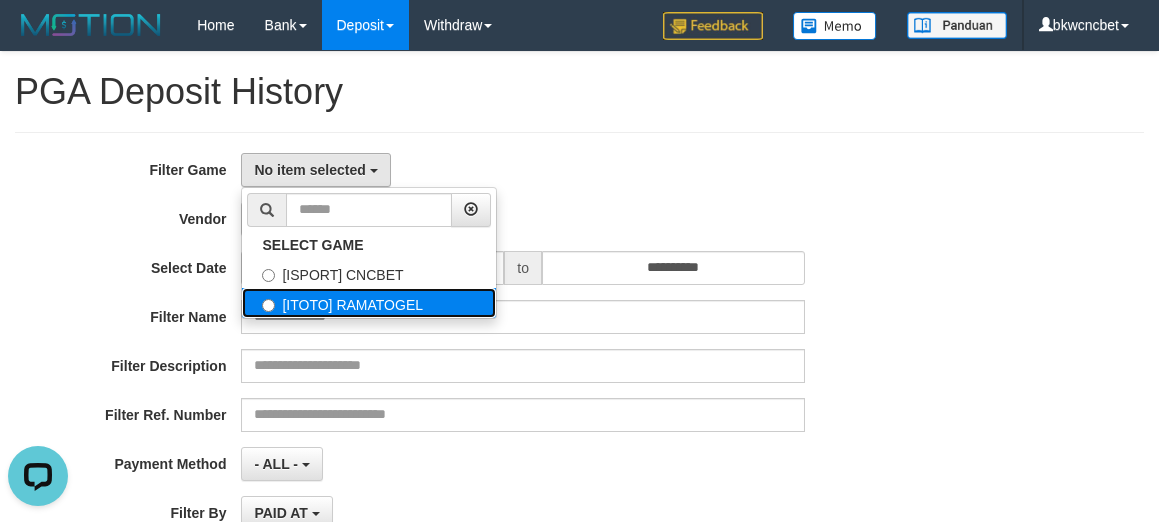 click on "[ITOTO] RAMATOGEL" at bounding box center (369, 303) 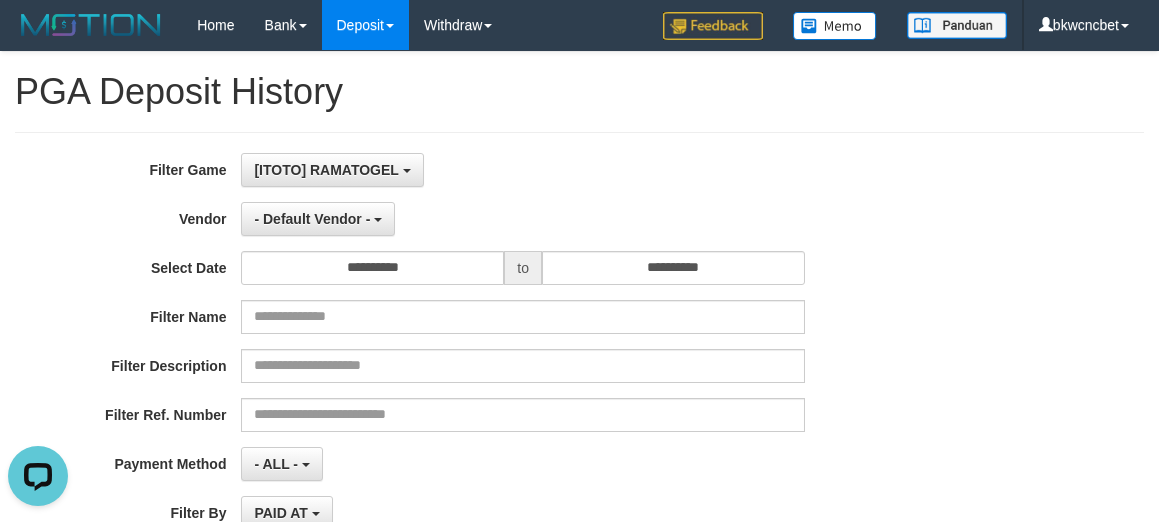 select on "****" 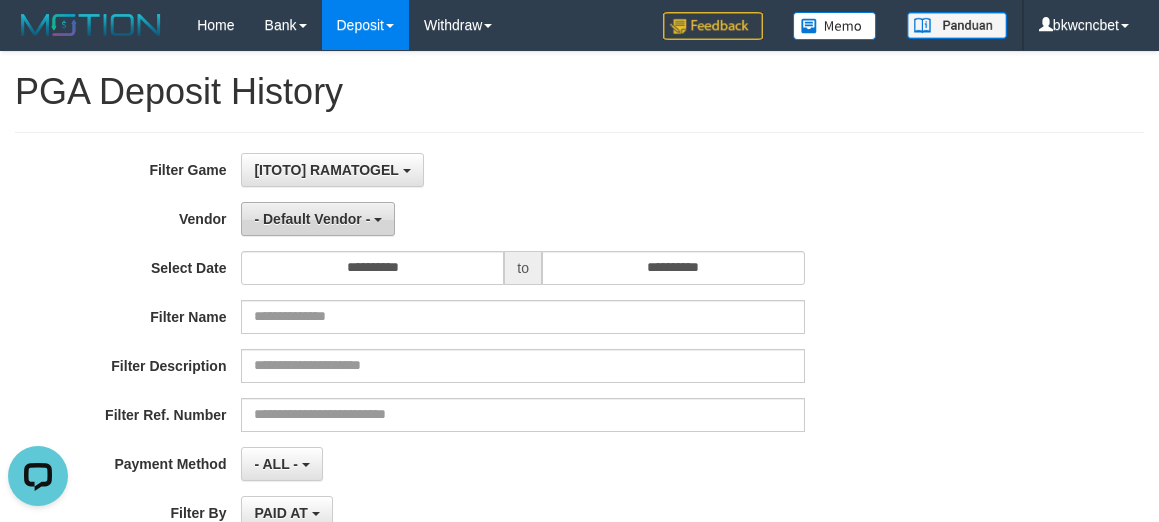 click on "- Default Vendor -" at bounding box center [318, 219] 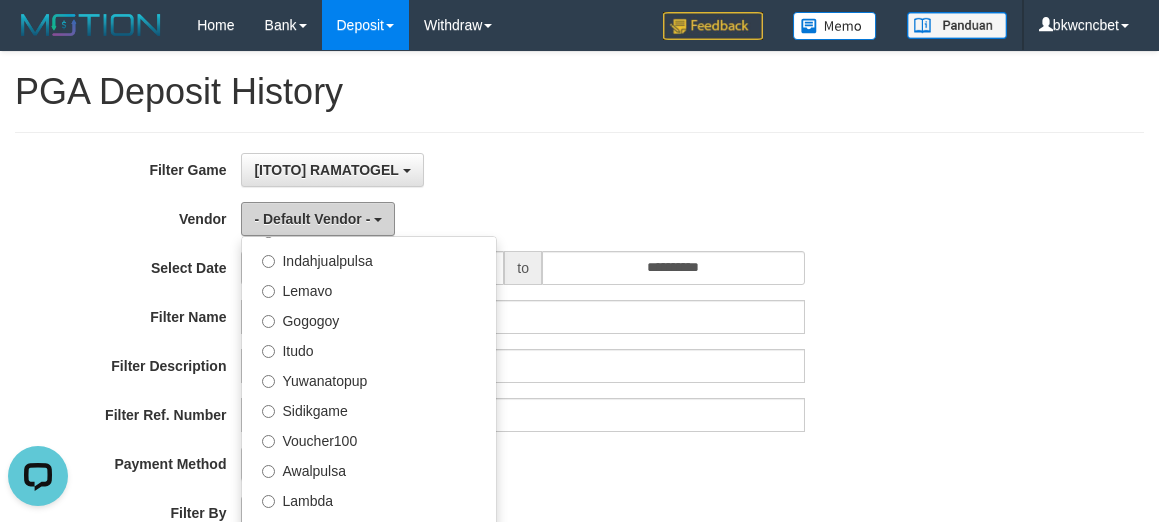 scroll, scrollTop: 686, scrollLeft: 0, axis: vertical 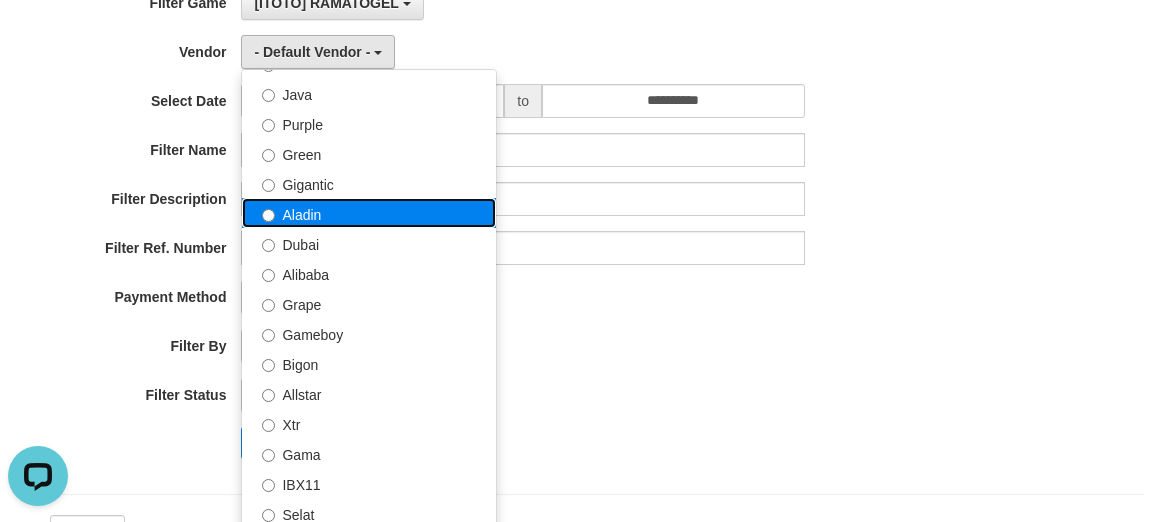 click on "Aladin" at bounding box center (369, 213) 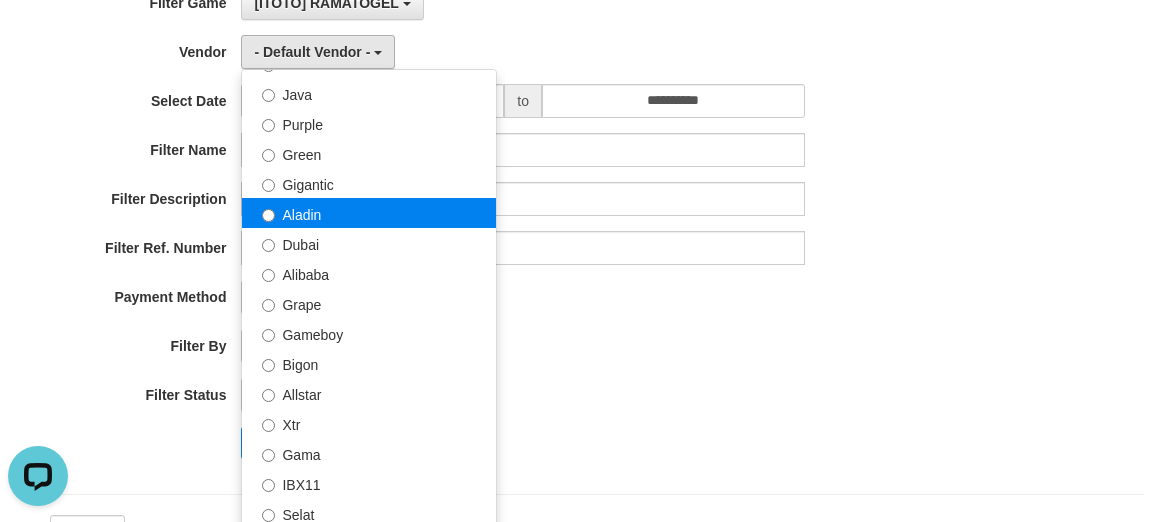 select on "**********" 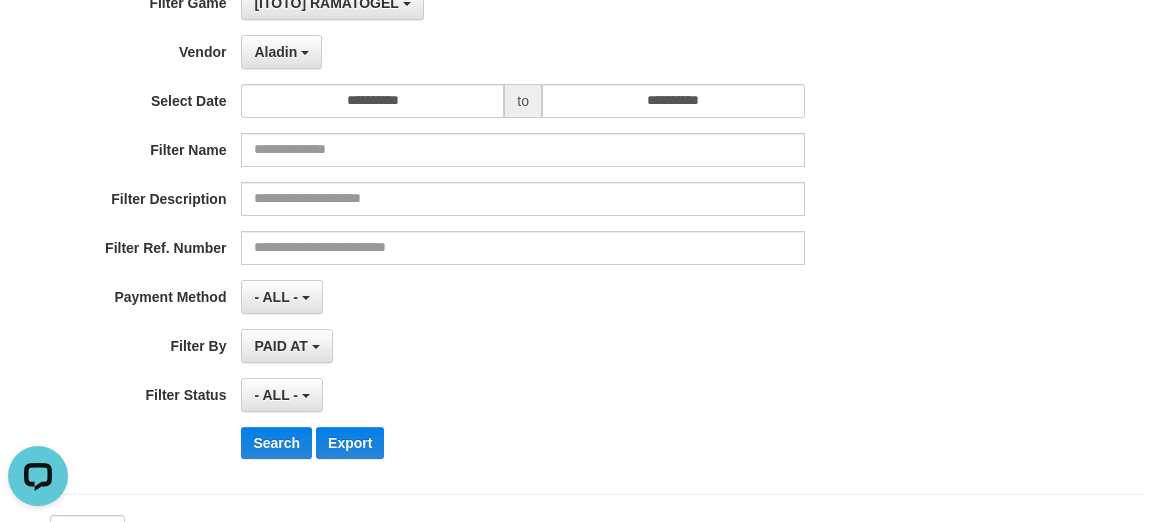 click on "**********" at bounding box center (483, 230) 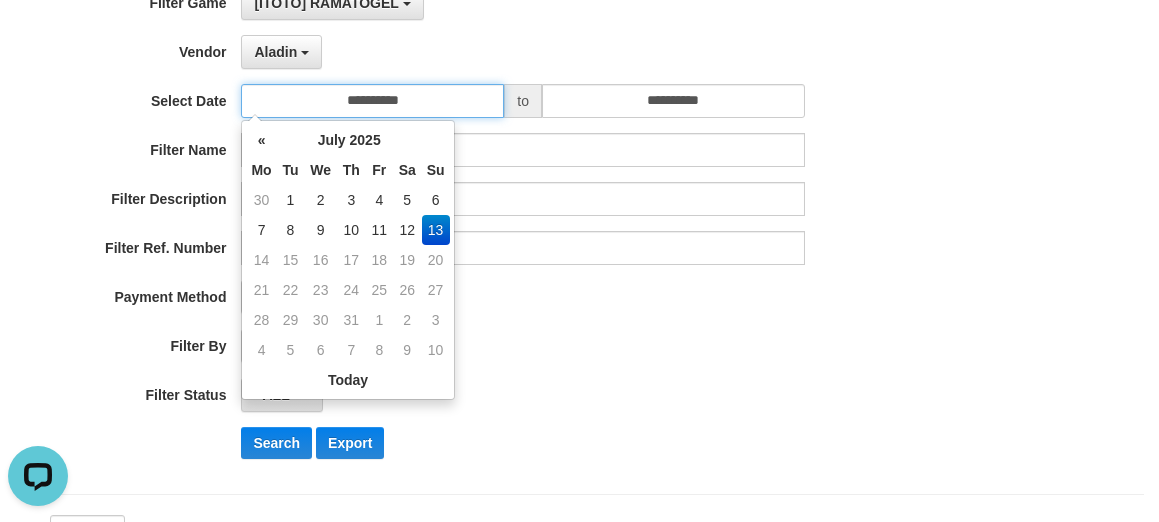 click on "**********" at bounding box center [372, 101] 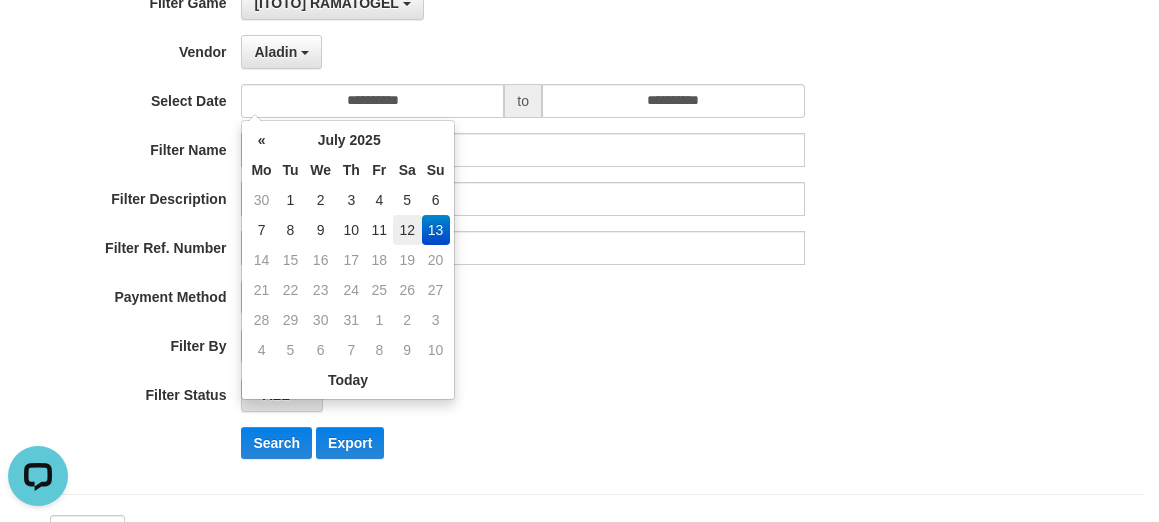 click on "12" at bounding box center [407, 230] 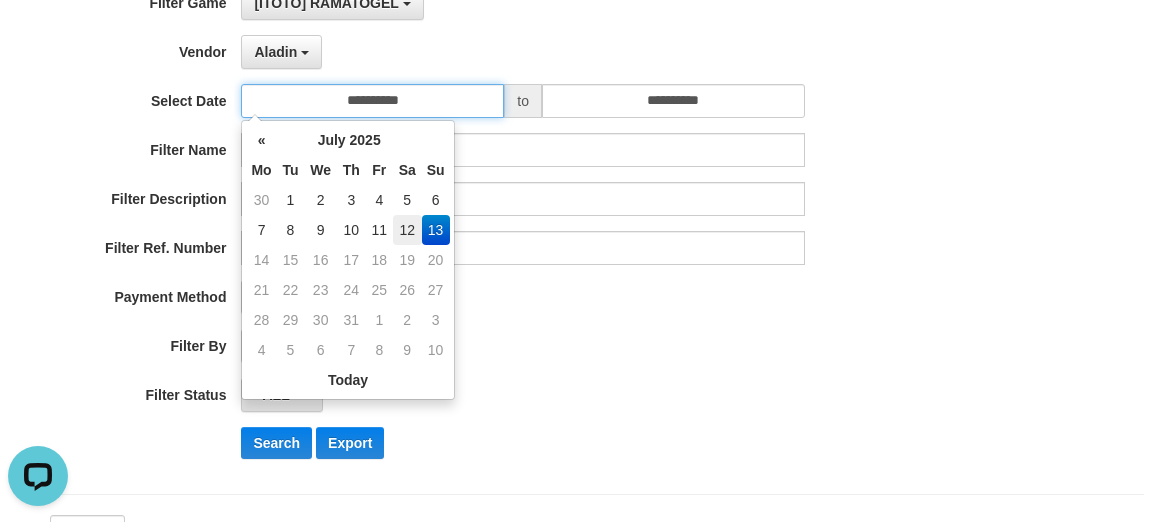 type on "**********" 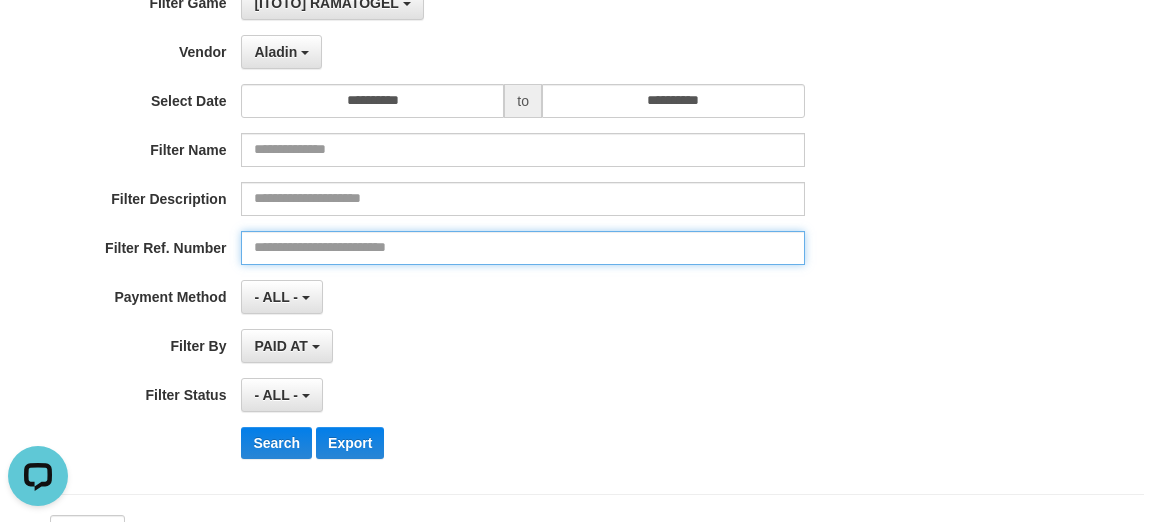 click at bounding box center (522, 248) 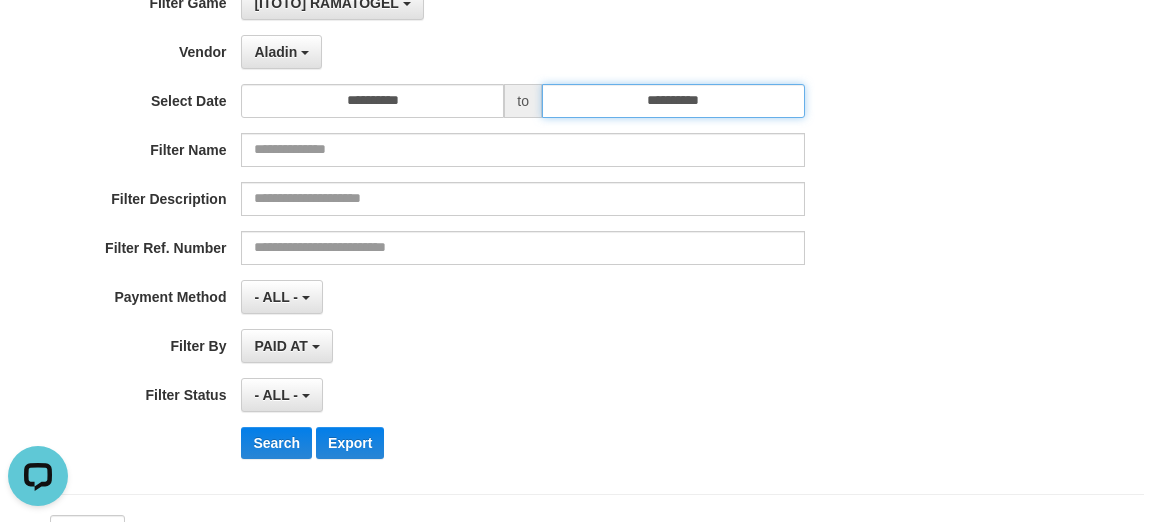 click on "**********" at bounding box center [673, 101] 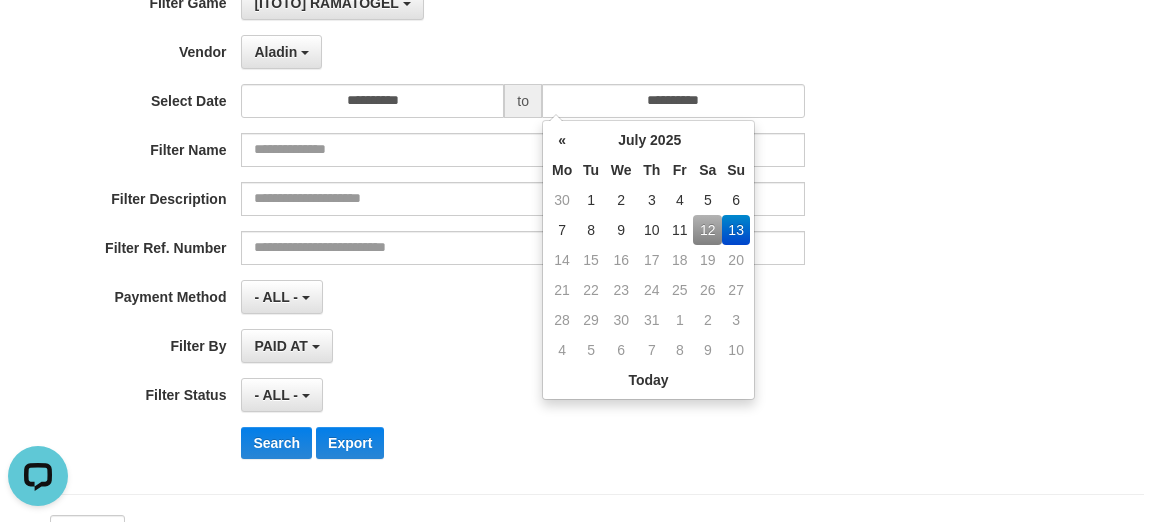 click on "12" at bounding box center [707, 230] 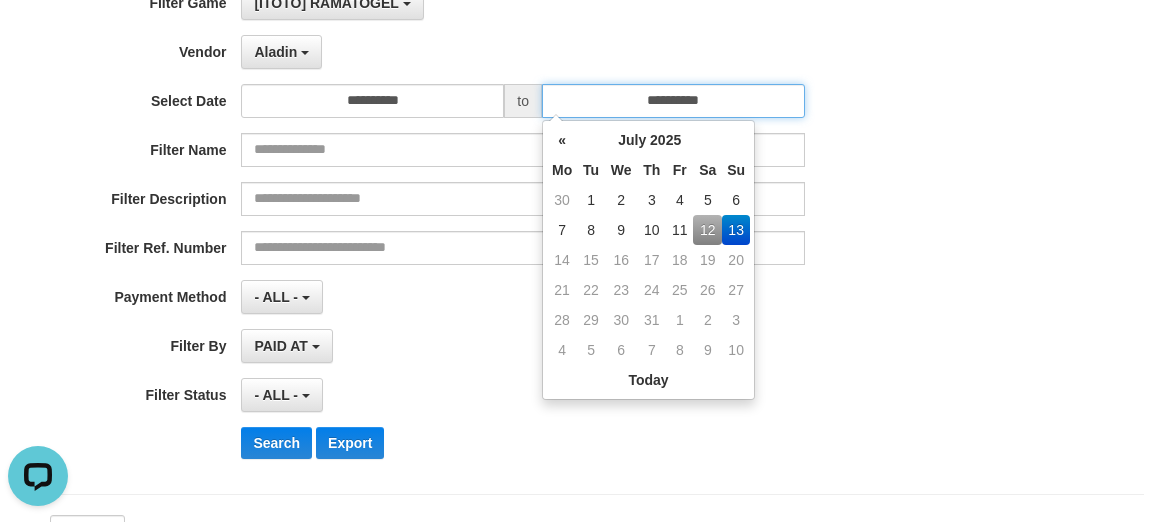 type on "**********" 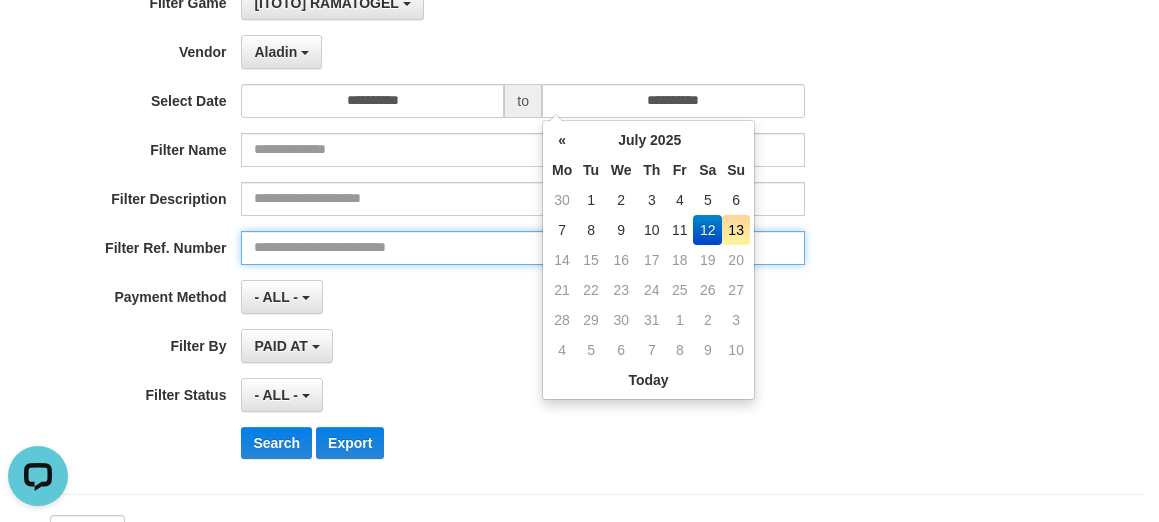 click at bounding box center [522, 248] 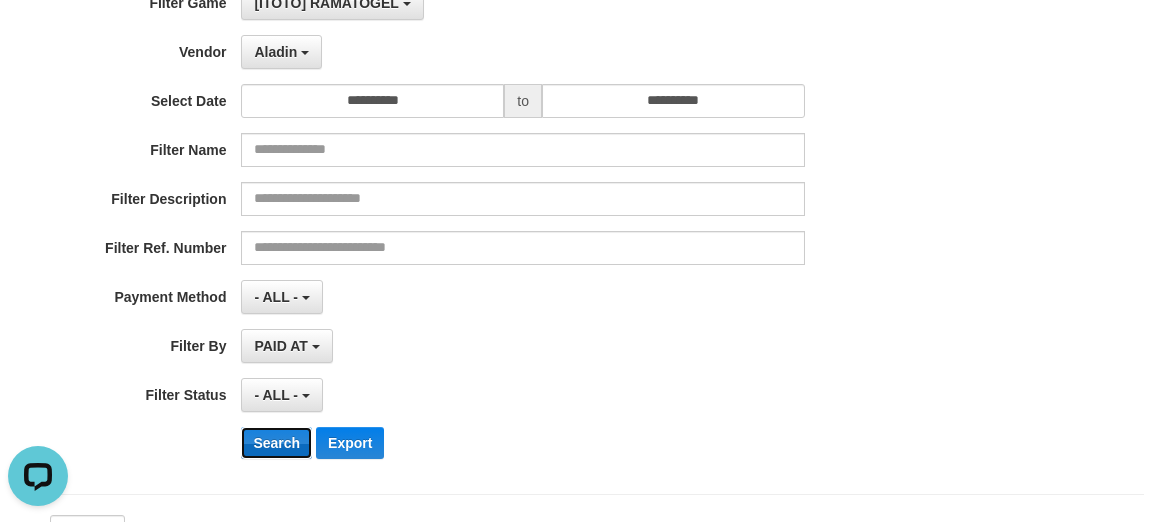 click on "Search" at bounding box center [276, 443] 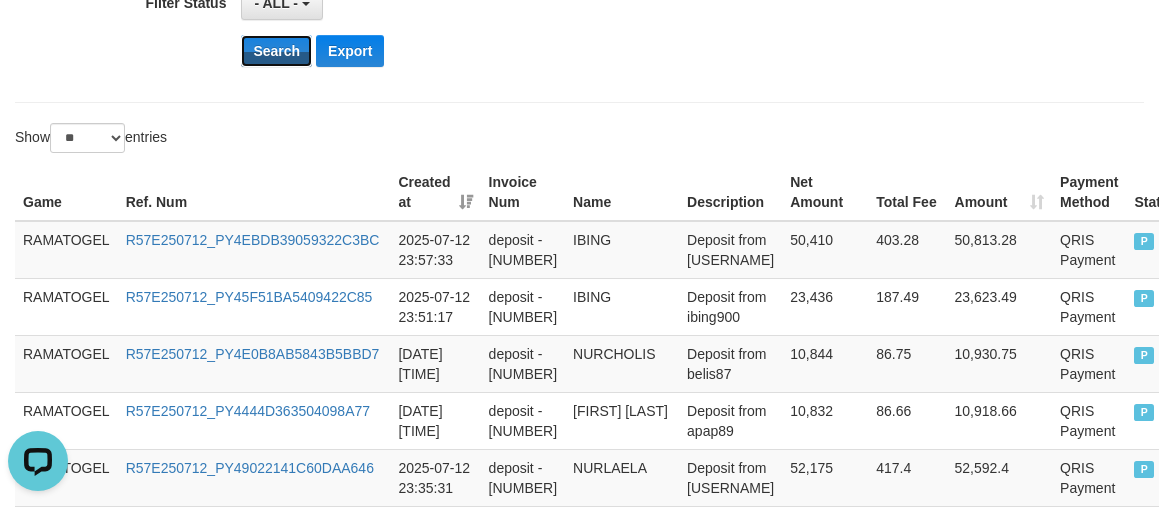 scroll, scrollTop: 500, scrollLeft: 0, axis: vertical 